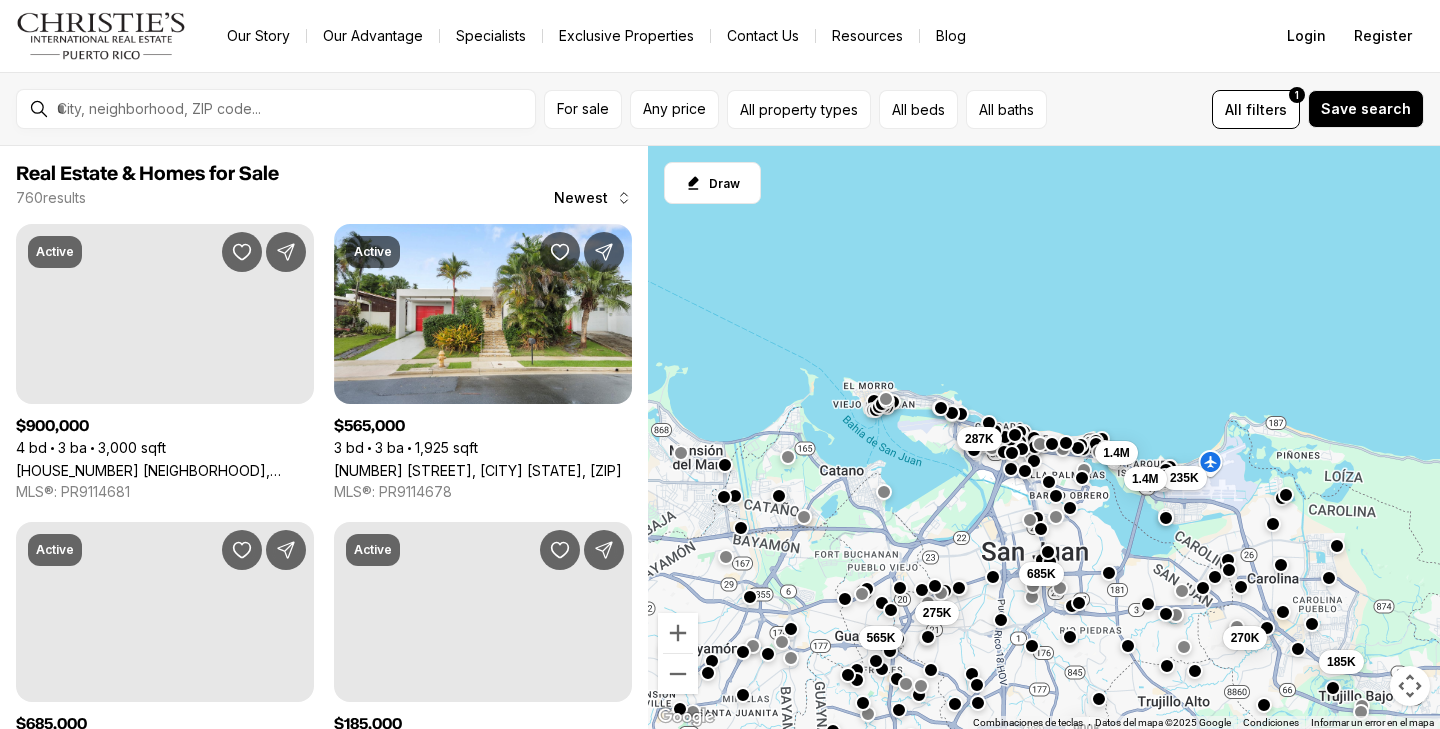 scroll, scrollTop: 0, scrollLeft: 0, axis: both 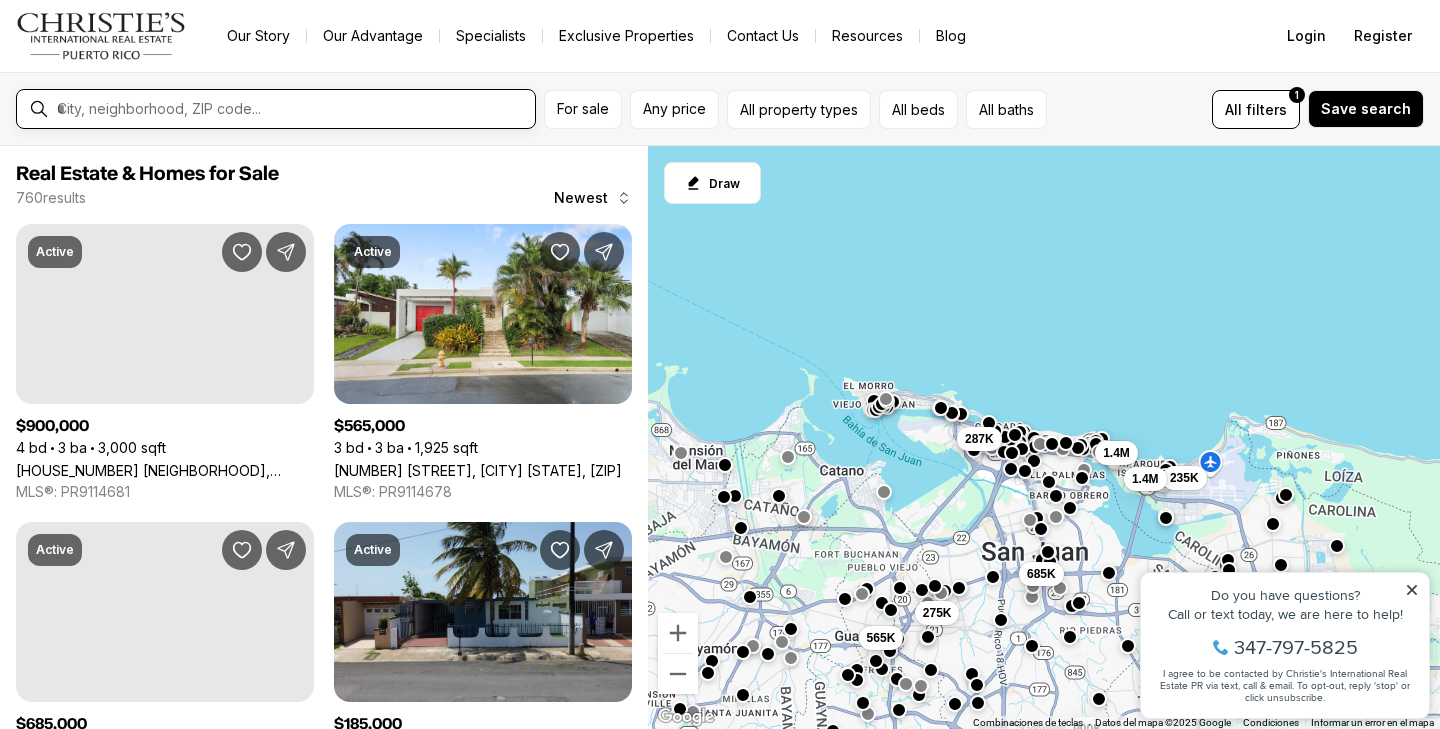 click at bounding box center [292, 109] 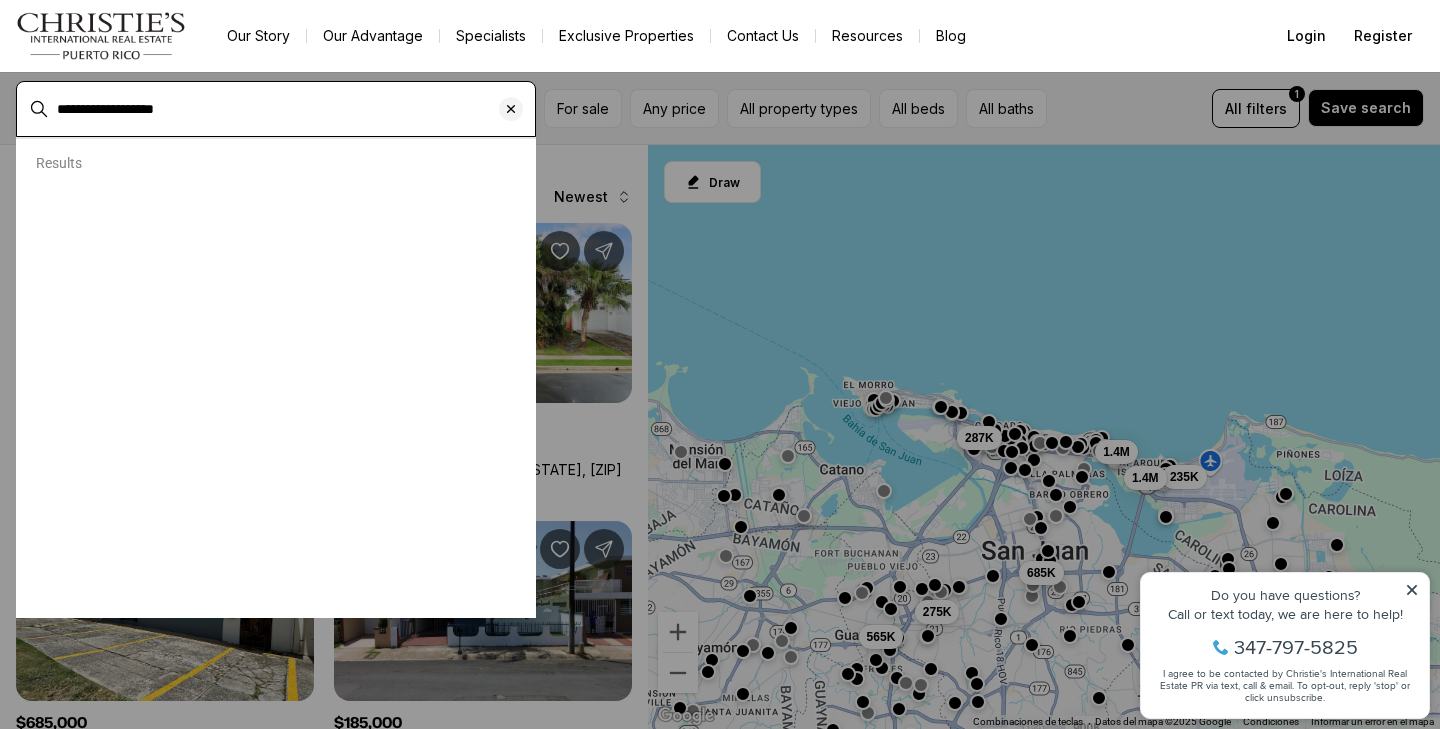 type on "**********" 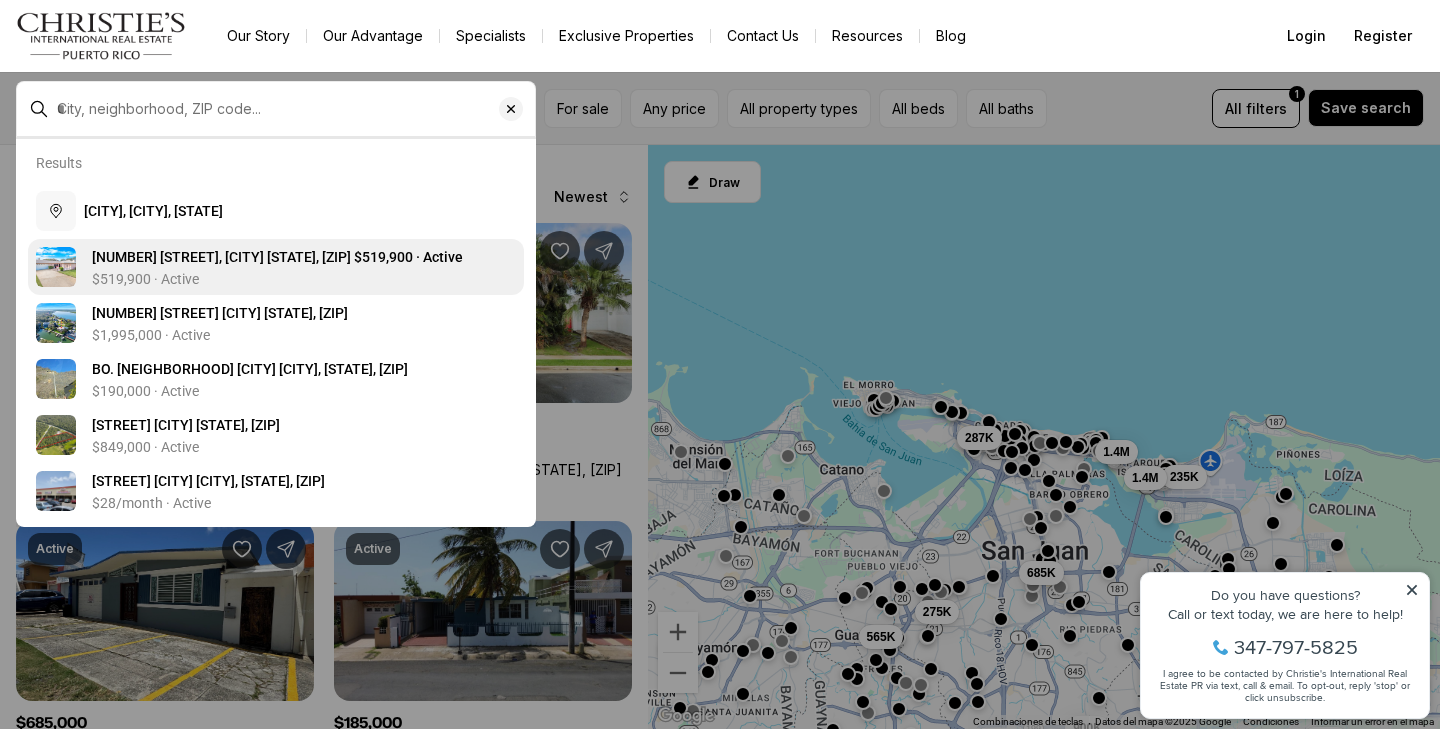 click on "110 PONCE TERRACE CIR, PONCE INLET FL, 32127 $519,900 · Active" at bounding box center (276, 267) 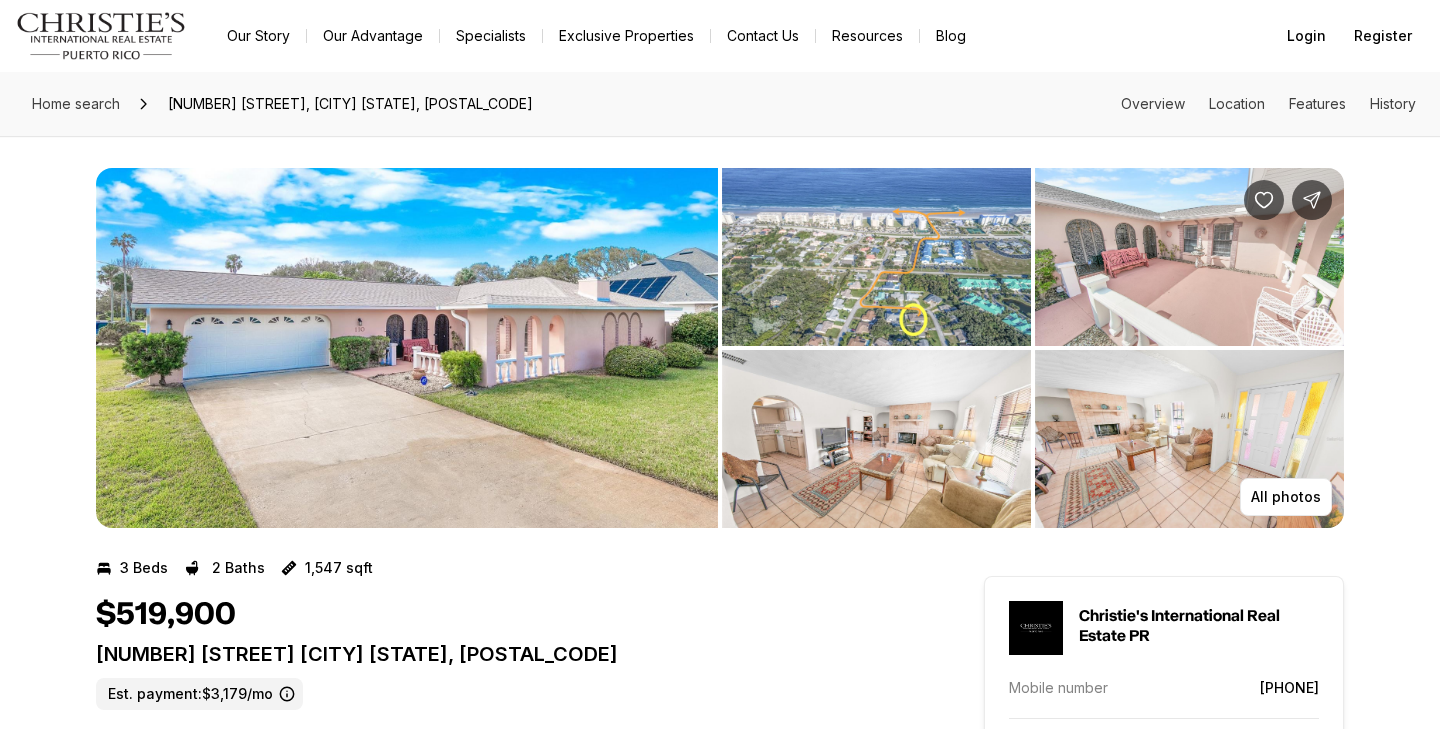 scroll, scrollTop: 0, scrollLeft: 0, axis: both 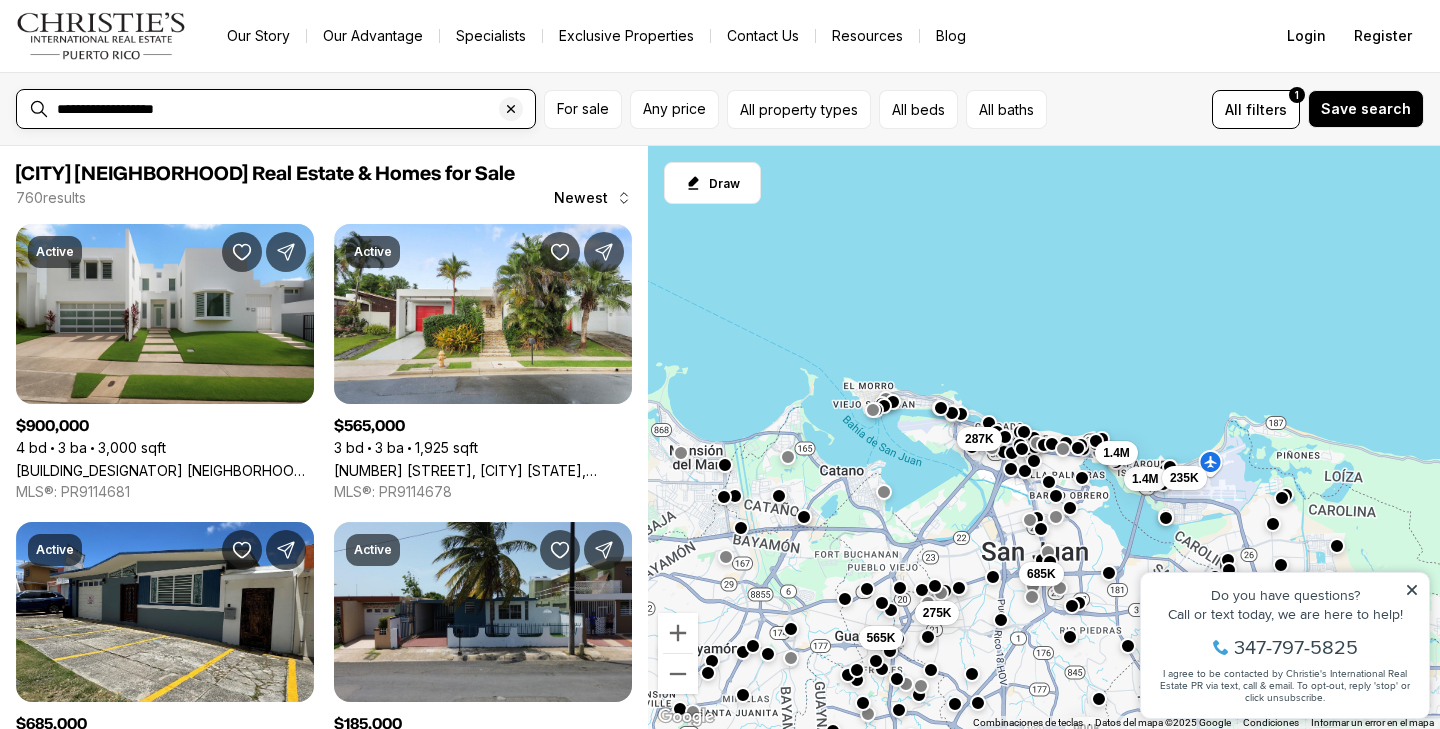 drag, startPoint x: 207, startPoint y: 109, endPoint x: 17, endPoint y: 108, distance: 190.00262 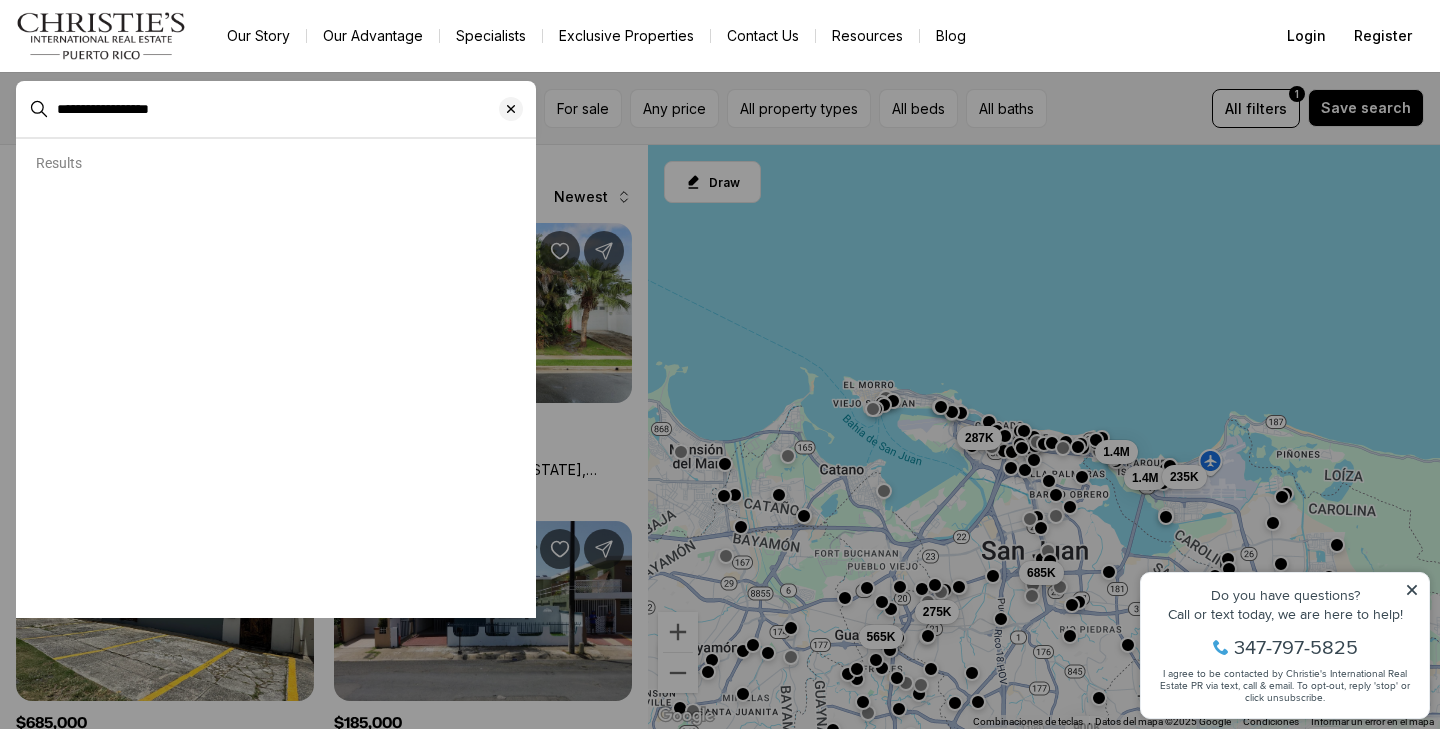 type on "**********" 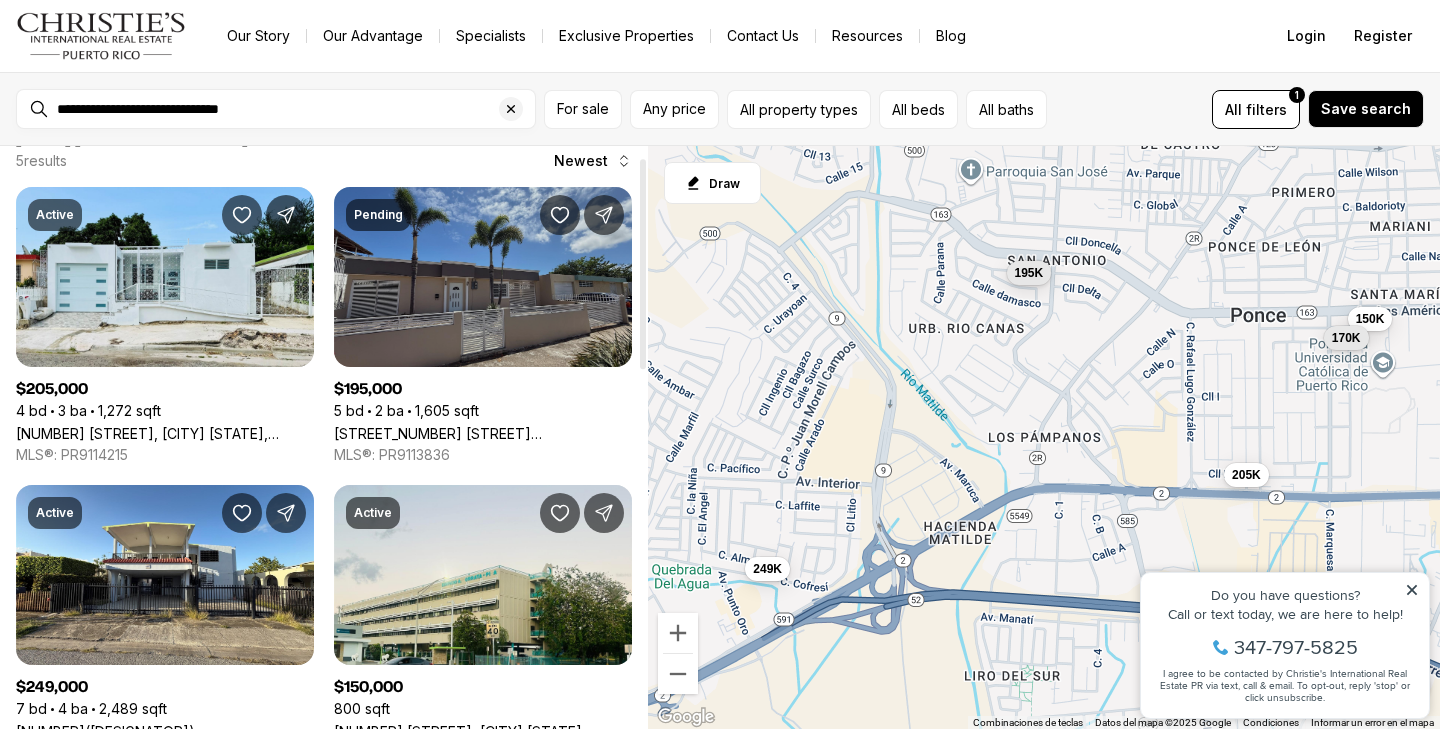 scroll, scrollTop: 40, scrollLeft: 0, axis: vertical 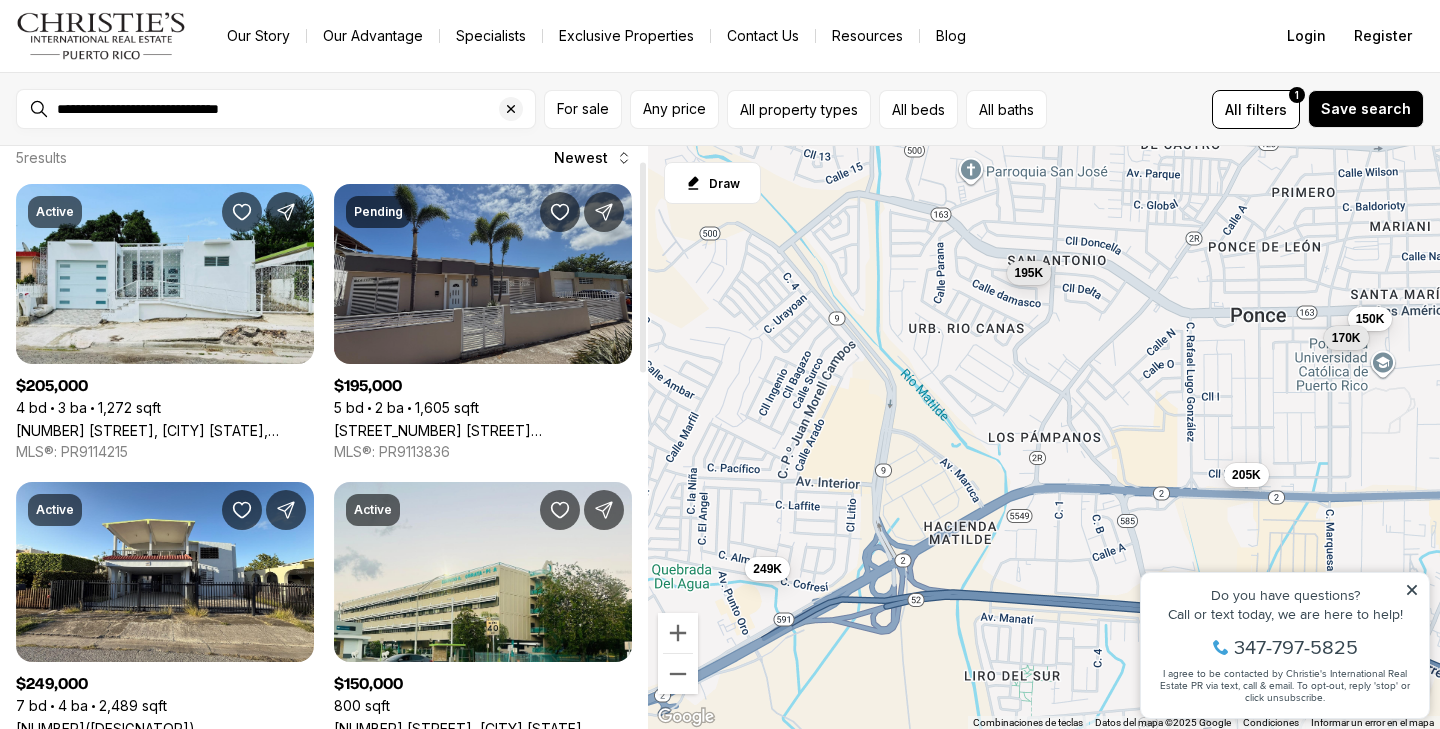 click on "SR 163 Urb San Antonio AVE LAS AMERICAS #1852 (L-51), PONCE PR, 00730" at bounding box center (483, 430) 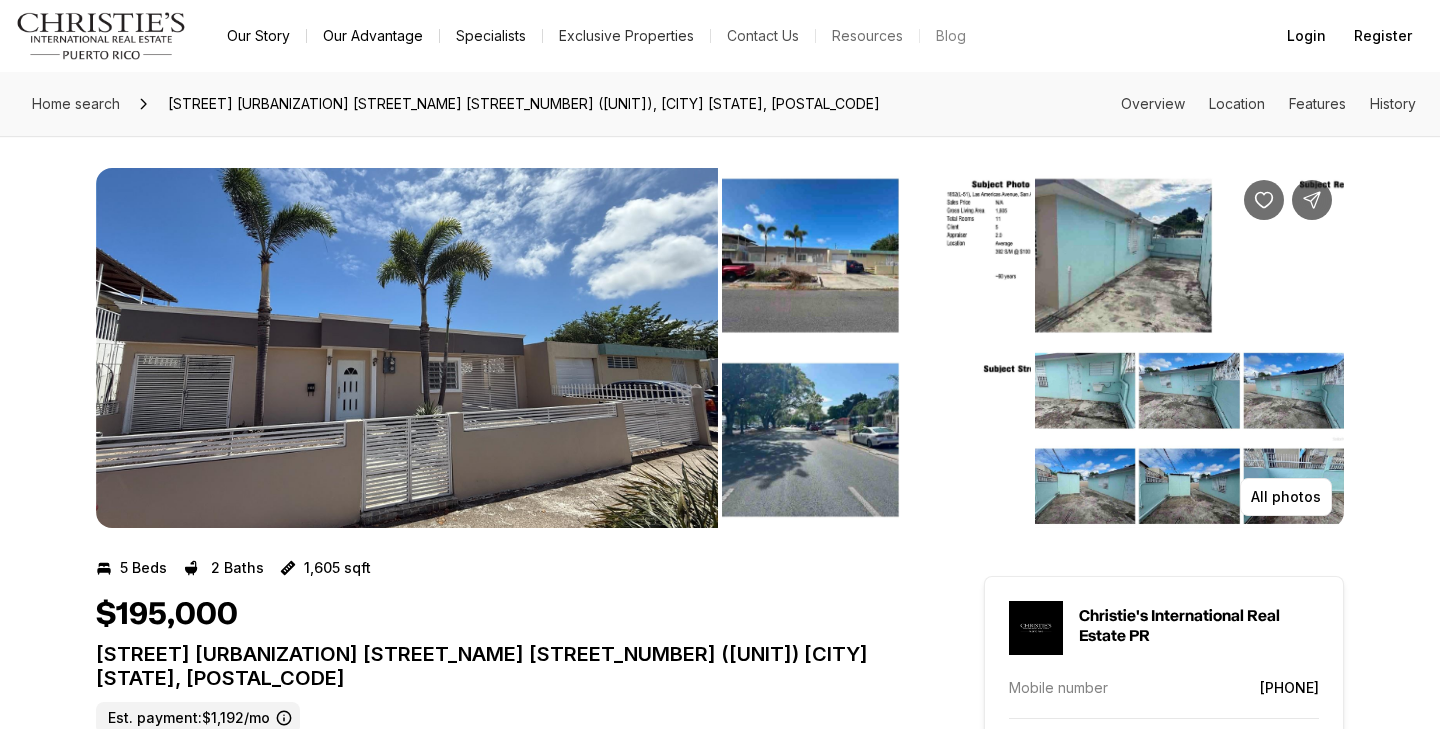 scroll, scrollTop: 0, scrollLeft: 0, axis: both 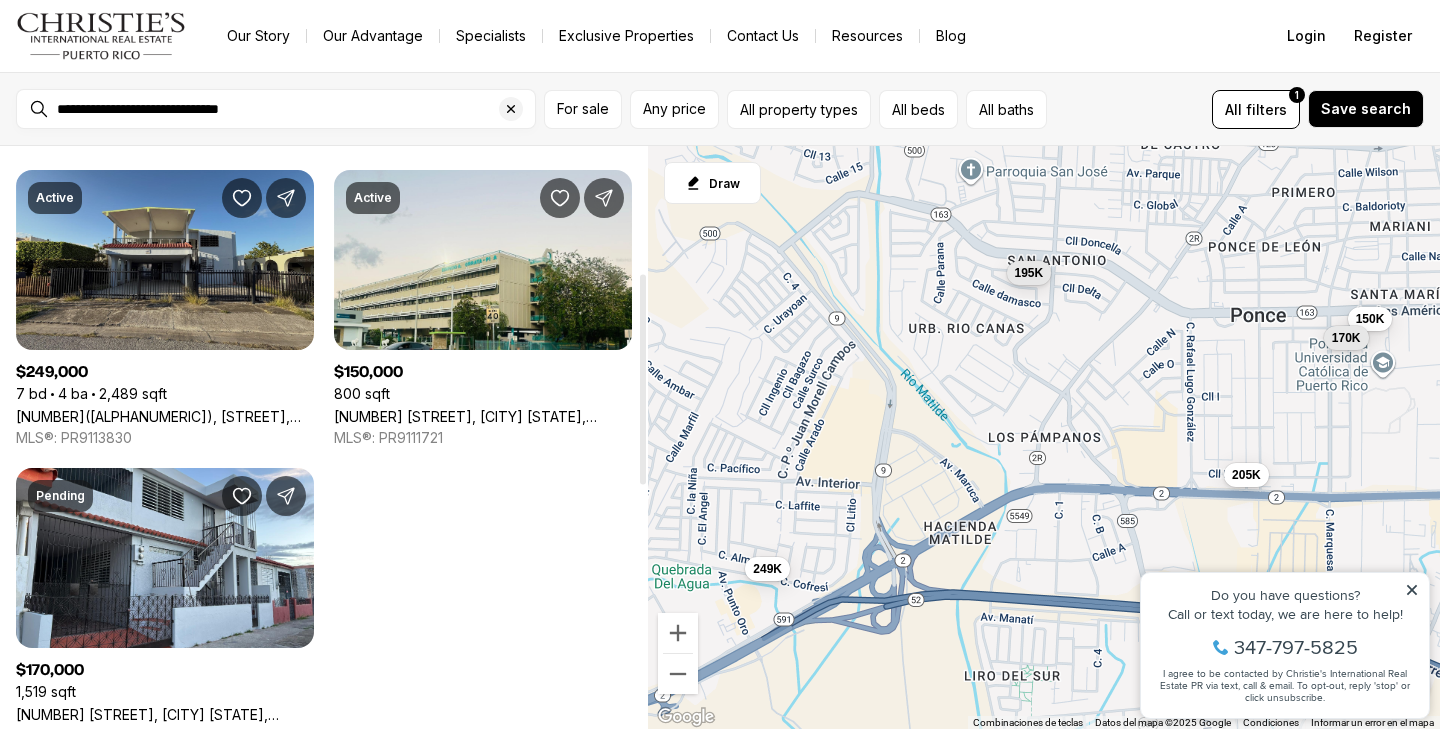 click on "[NUMBER]([LETTER]-[NUMBER]), [STREET], [NEIGHBORHOOD], [CITY] [STATE], [POSTAL_CODE]" at bounding box center (165, 416) 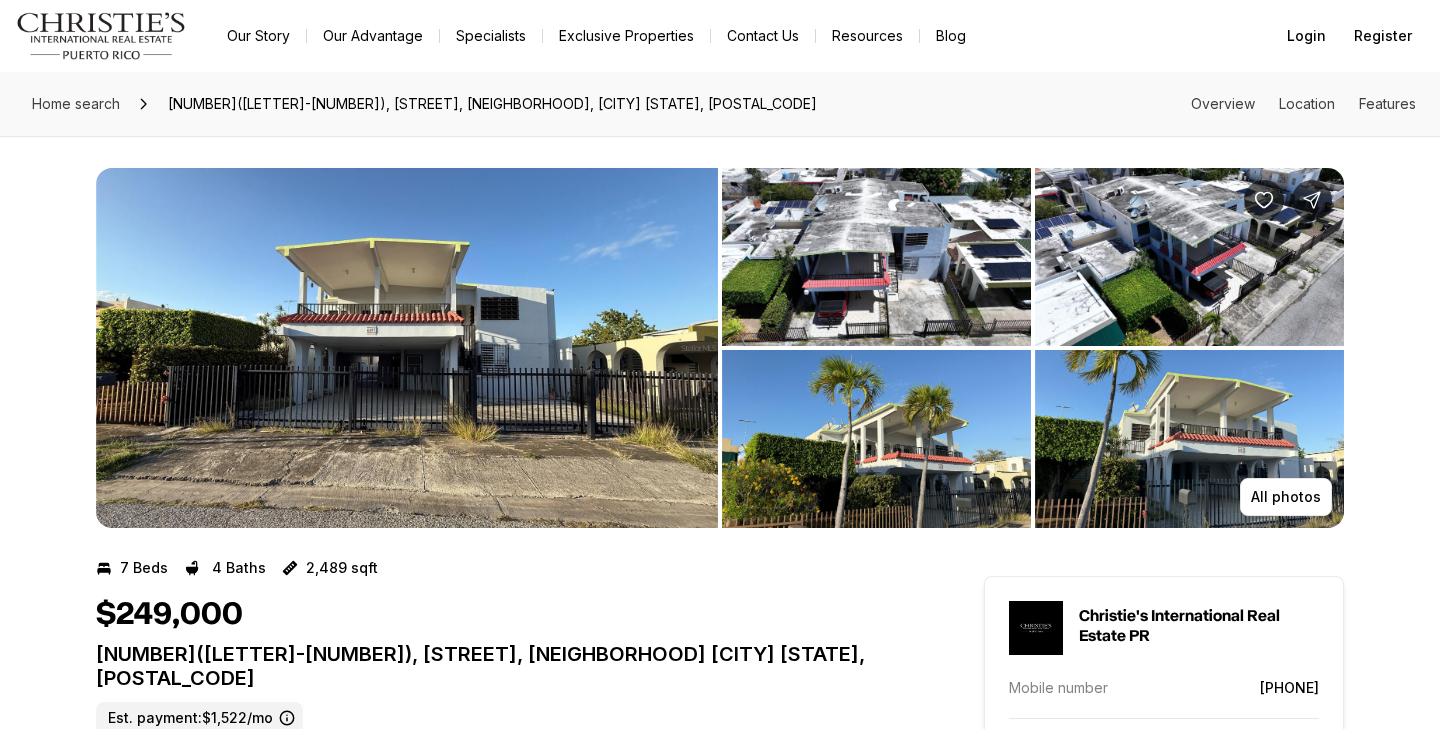 scroll, scrollTop: 0, scrollLeft: 0, axis: both 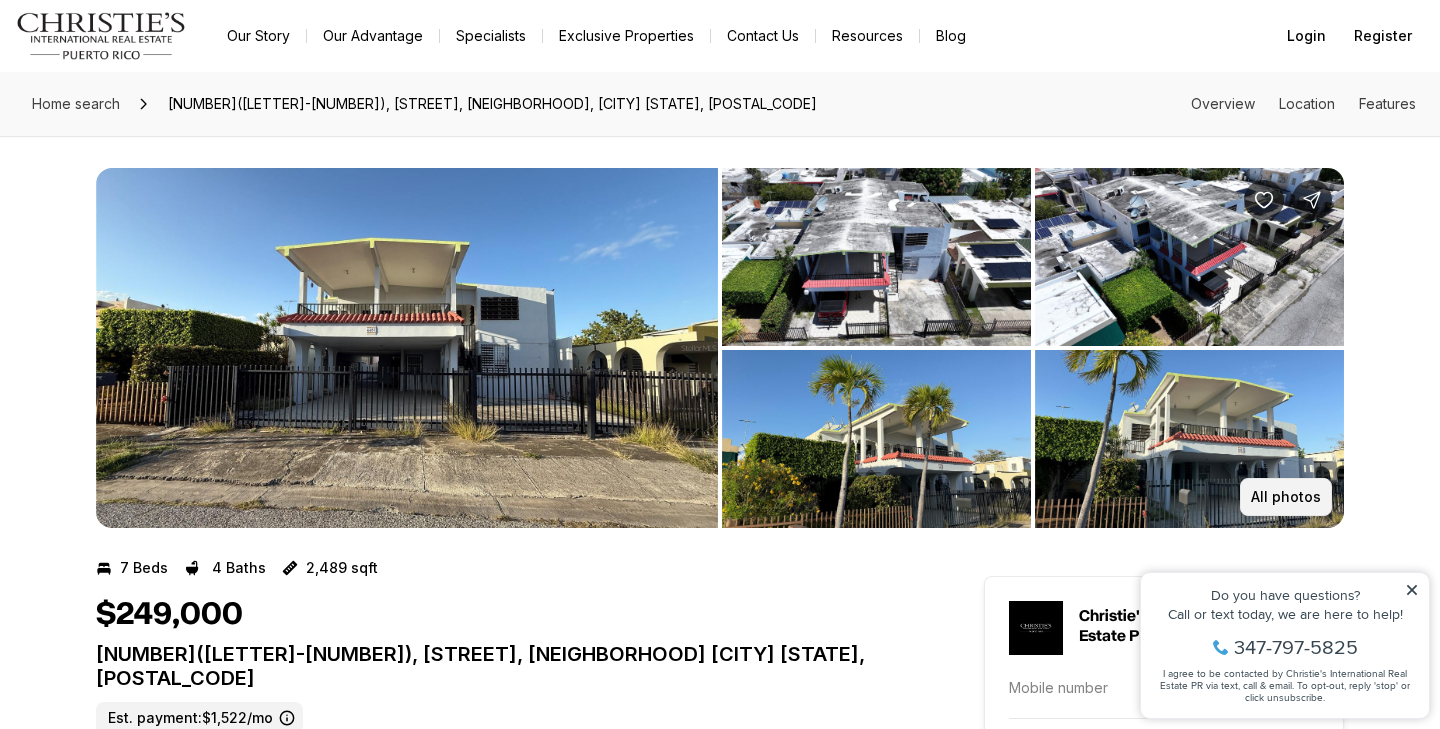 click on "All photos" at bounding box center [1286, 497] 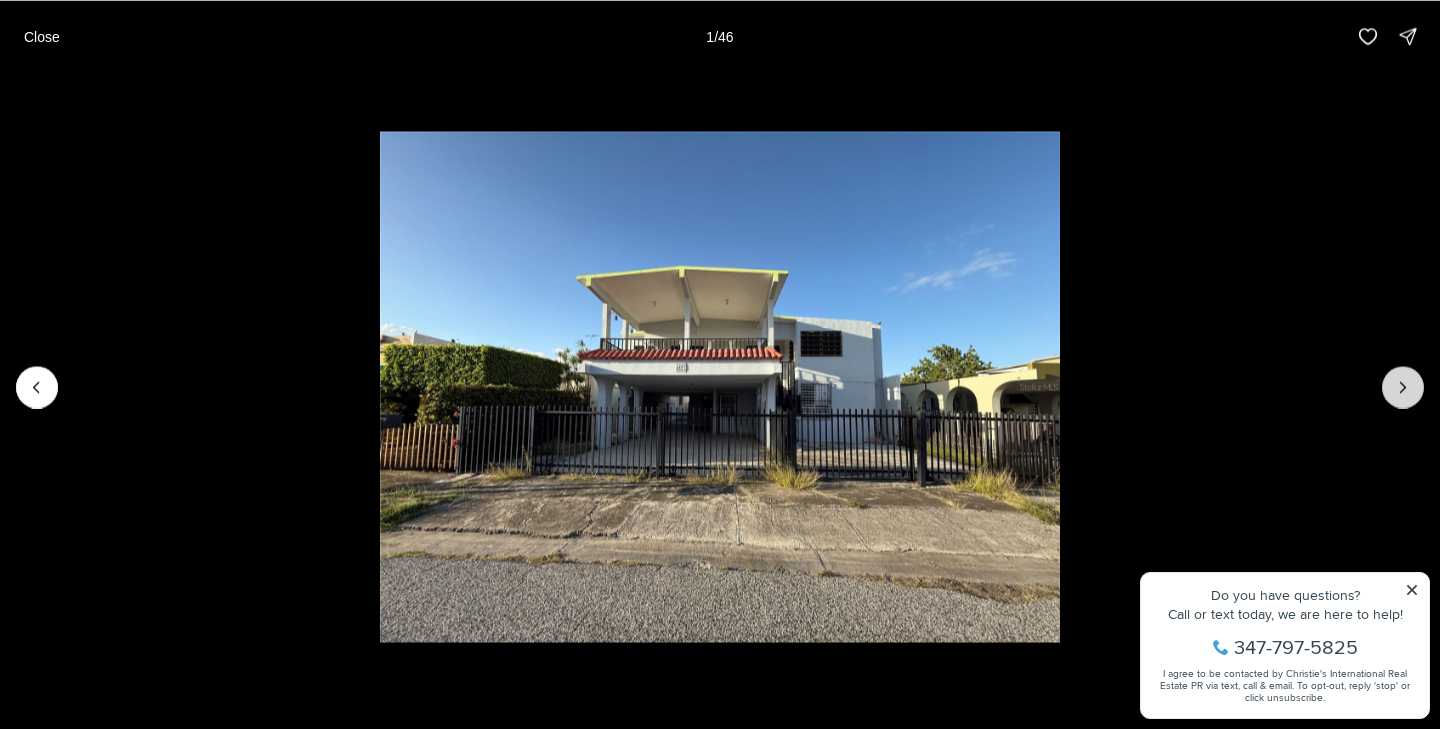 click at bounding box center (1403, 387) 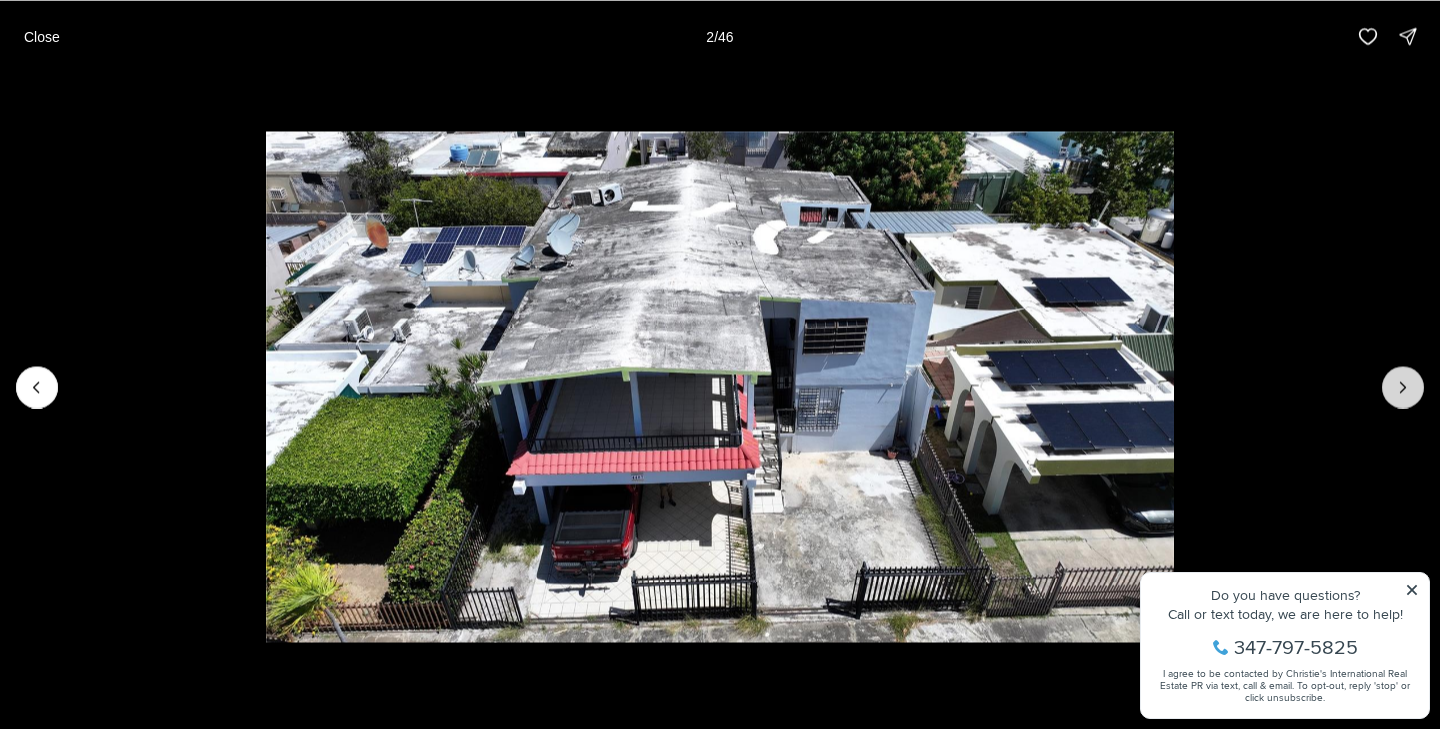 click at bounding box center [1403, 387] 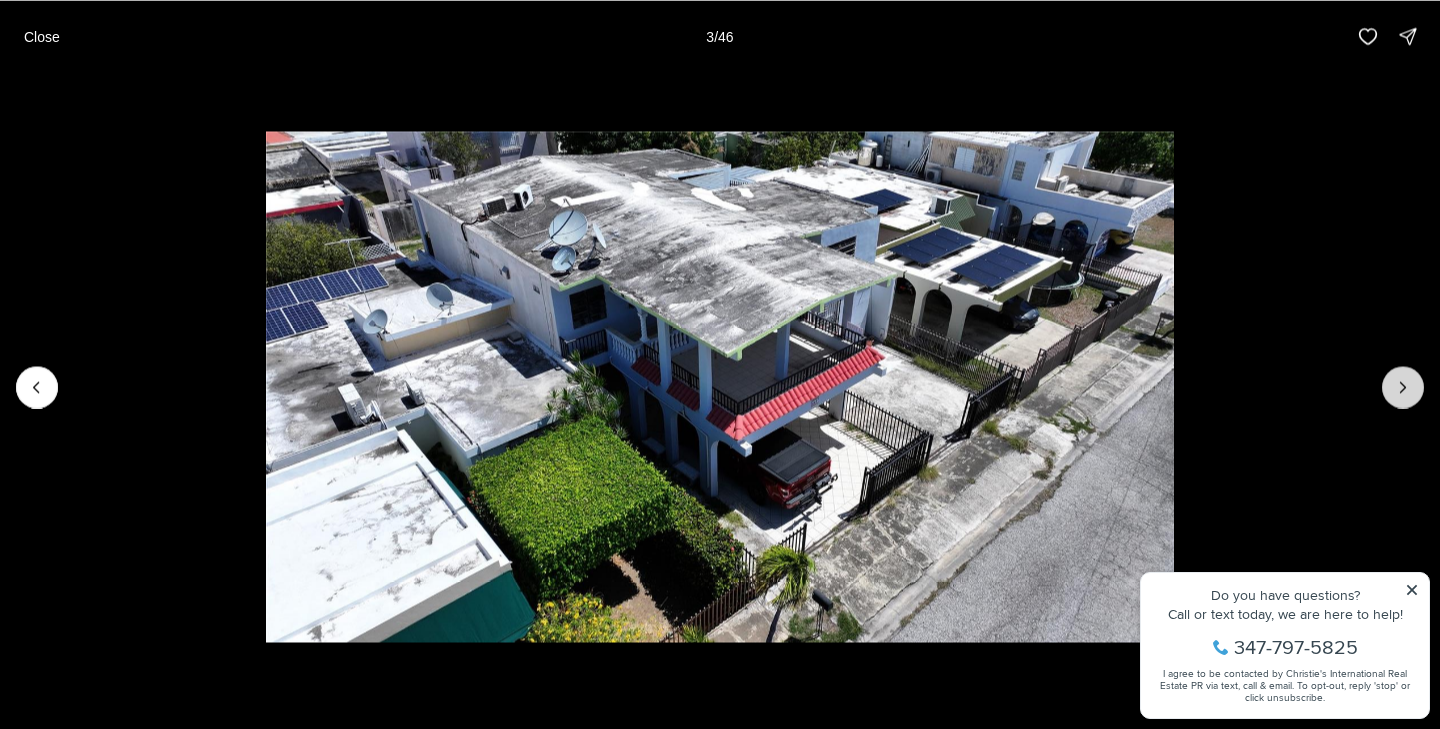 click at bounding box center (1403, 387) 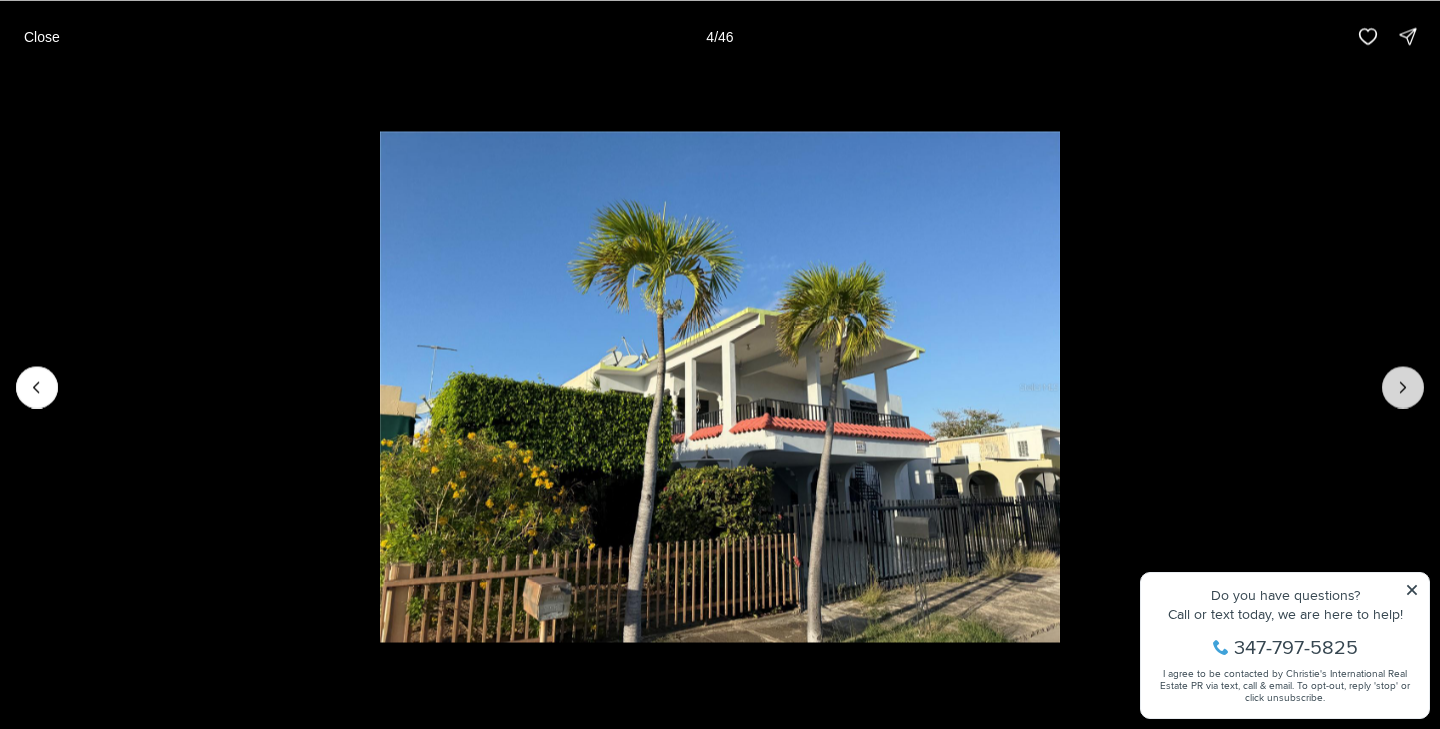 click at bounding box center [1403, 387] 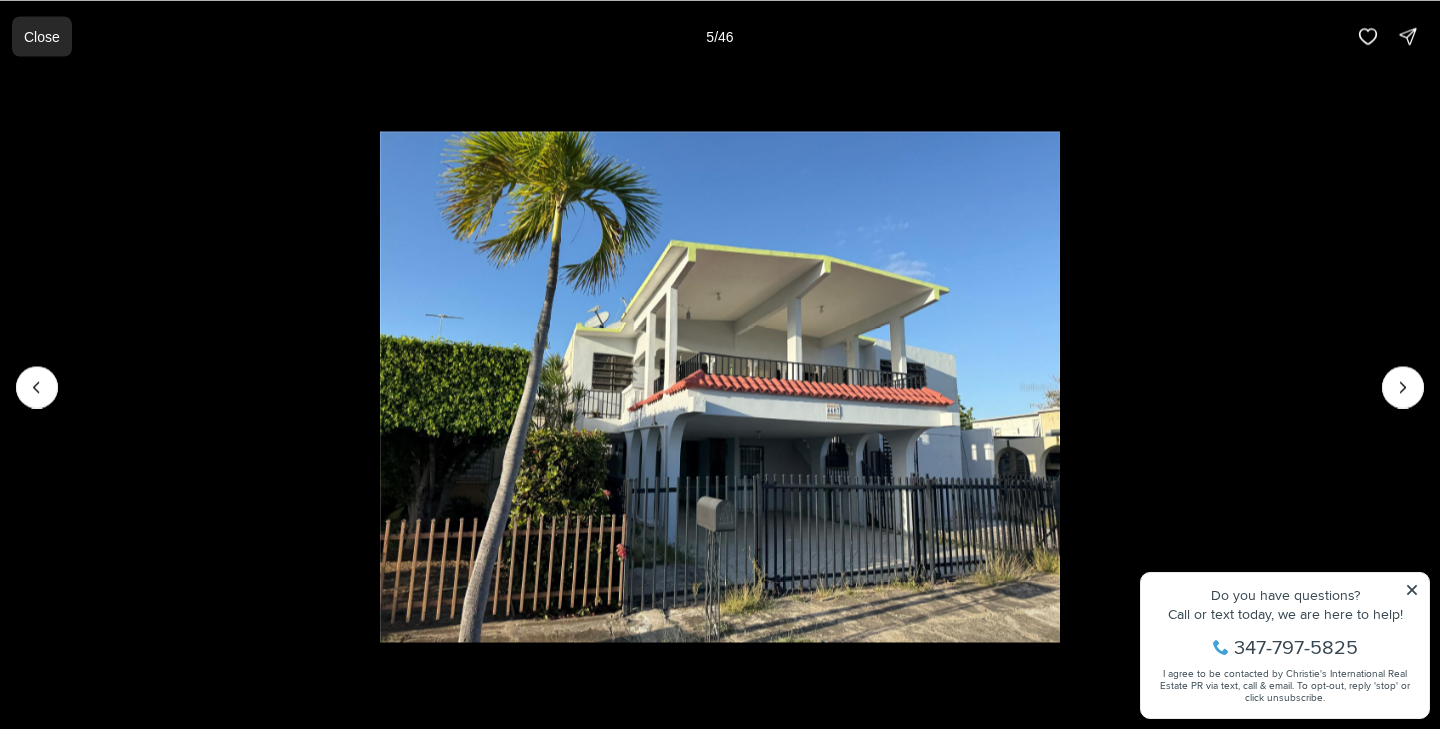 click on "Close" at bounding box center (42, 36) 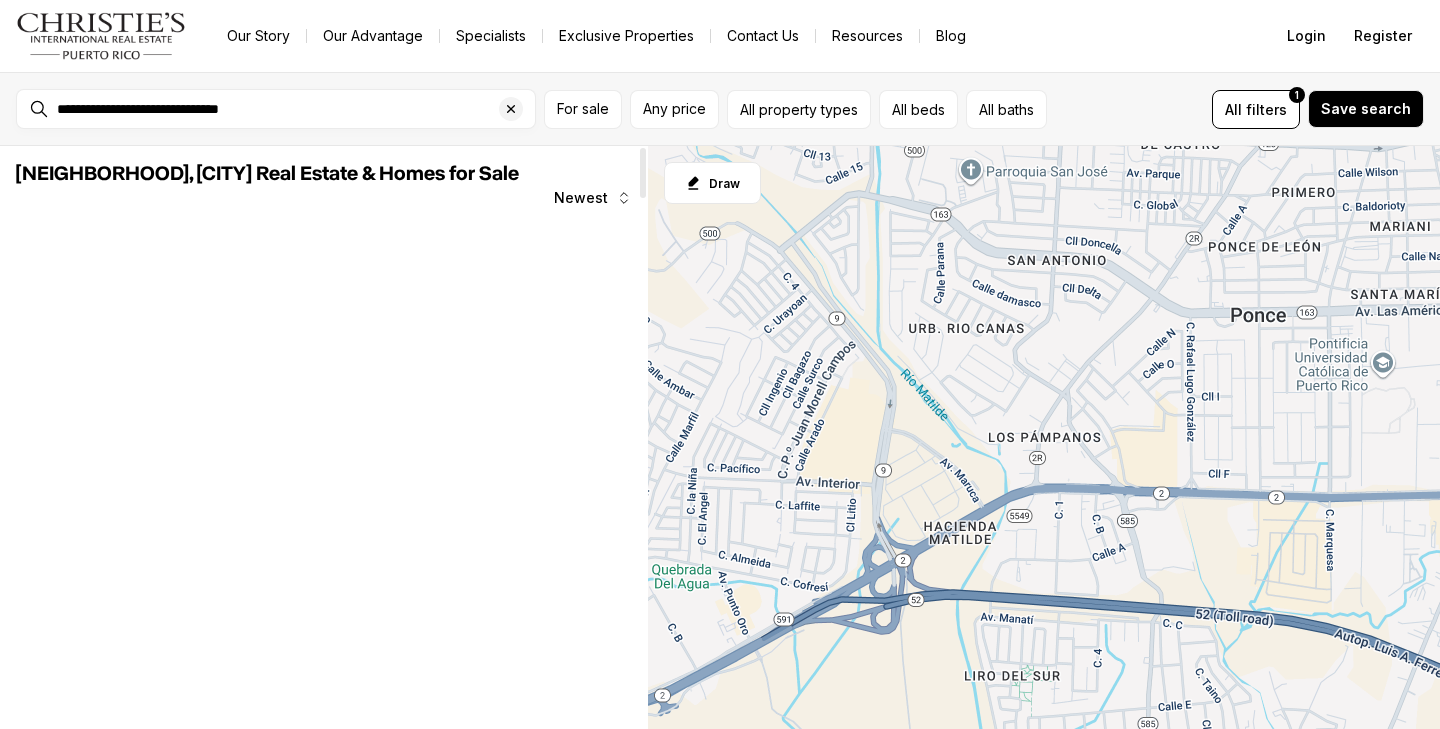 scroll, scrollTop: 0, scrollLeft: 0, axis: both 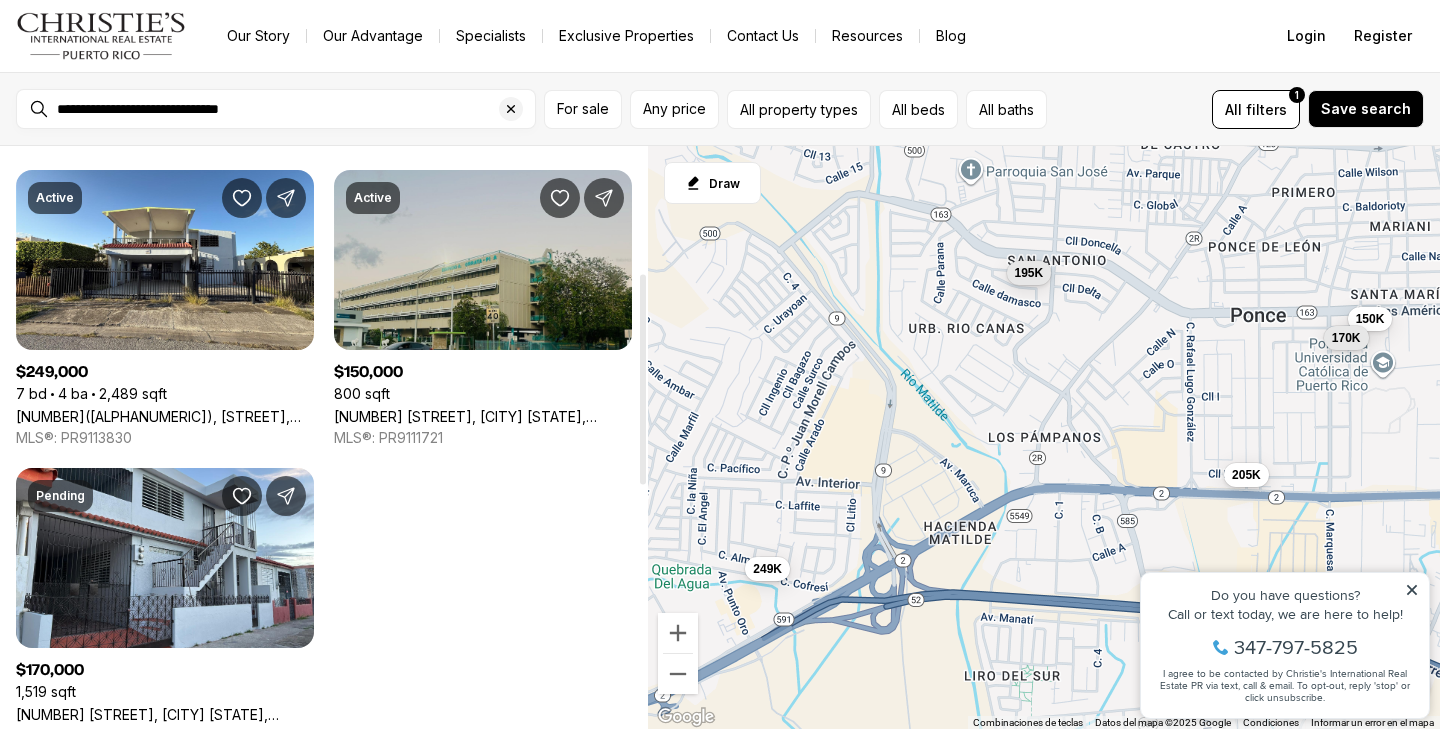 click on "[NUMBER] [STREET], [CITY] [STATE], [POSTAL_CODE]" at bounding box center [483, 416] 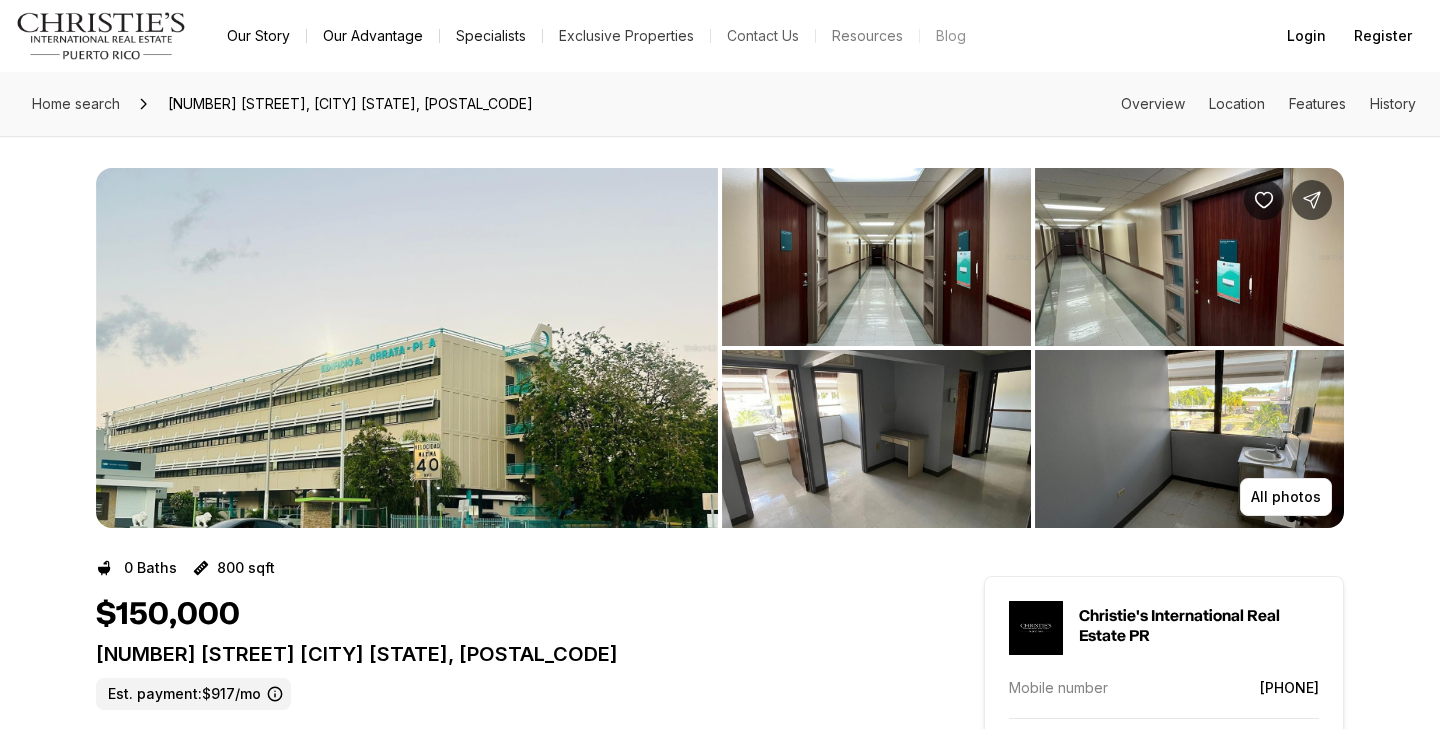 scroll, scrollTop: 0, scrollLeft: 0, axis: both 